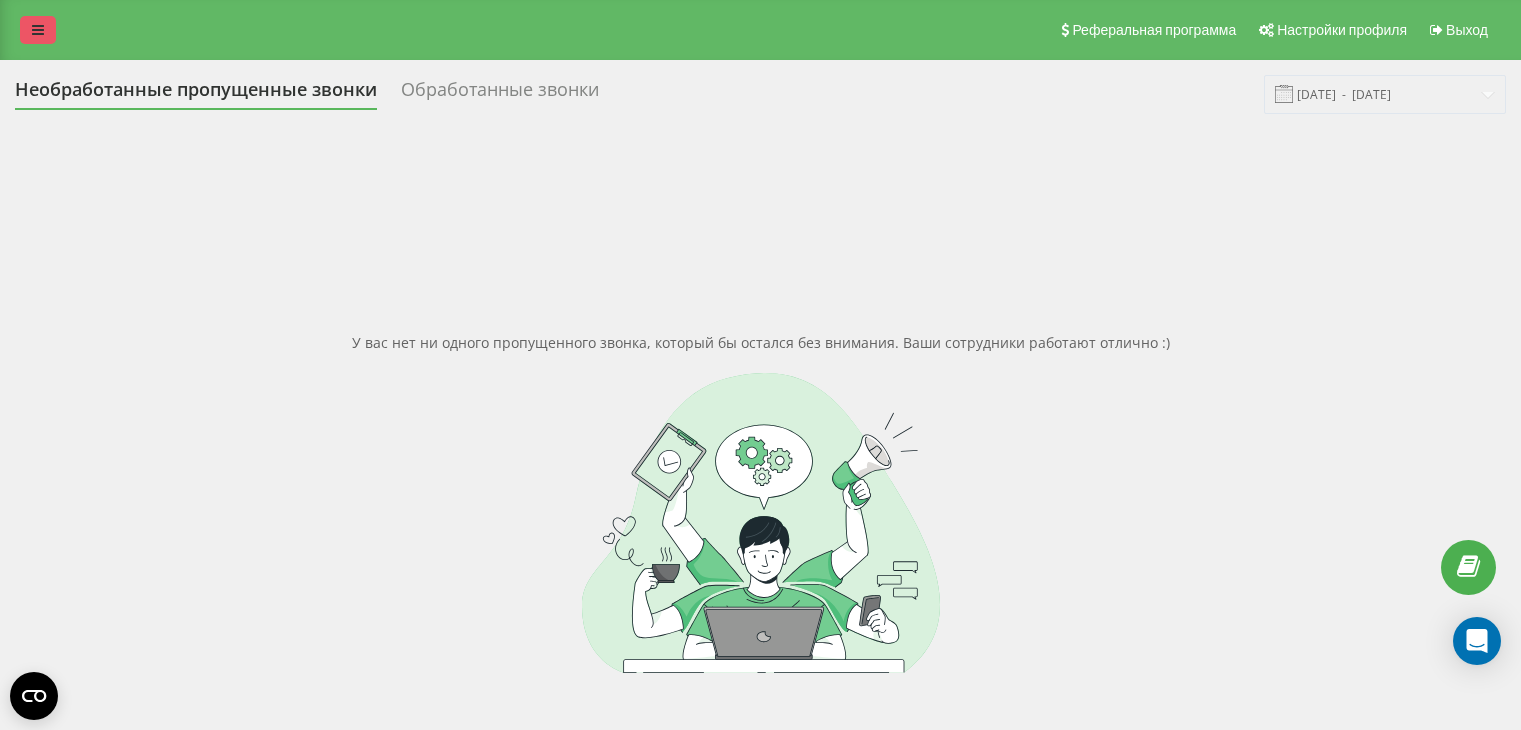 scroll, scrollTop: 0, scrollLeft: 0, axis: both 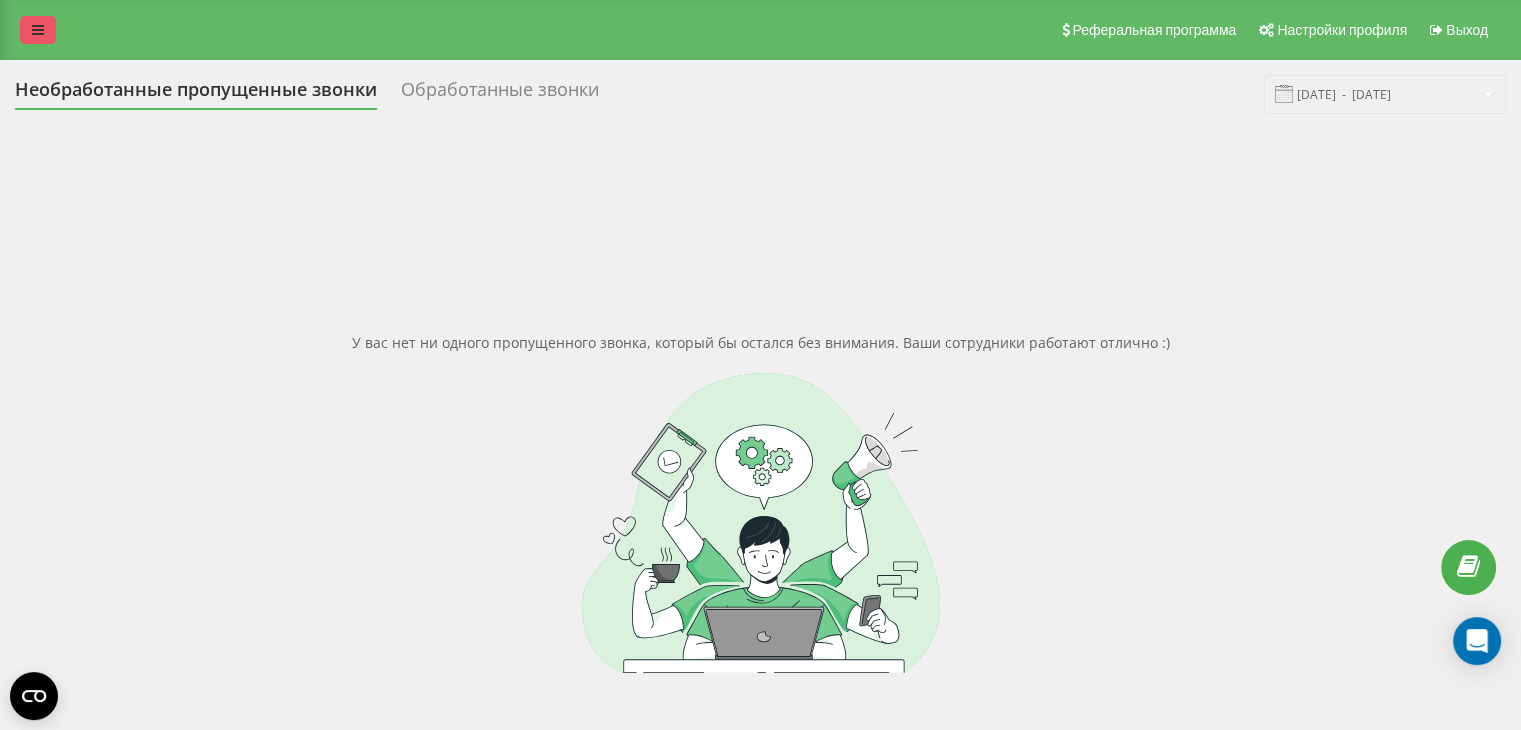 click at bounding box center (38, 30) 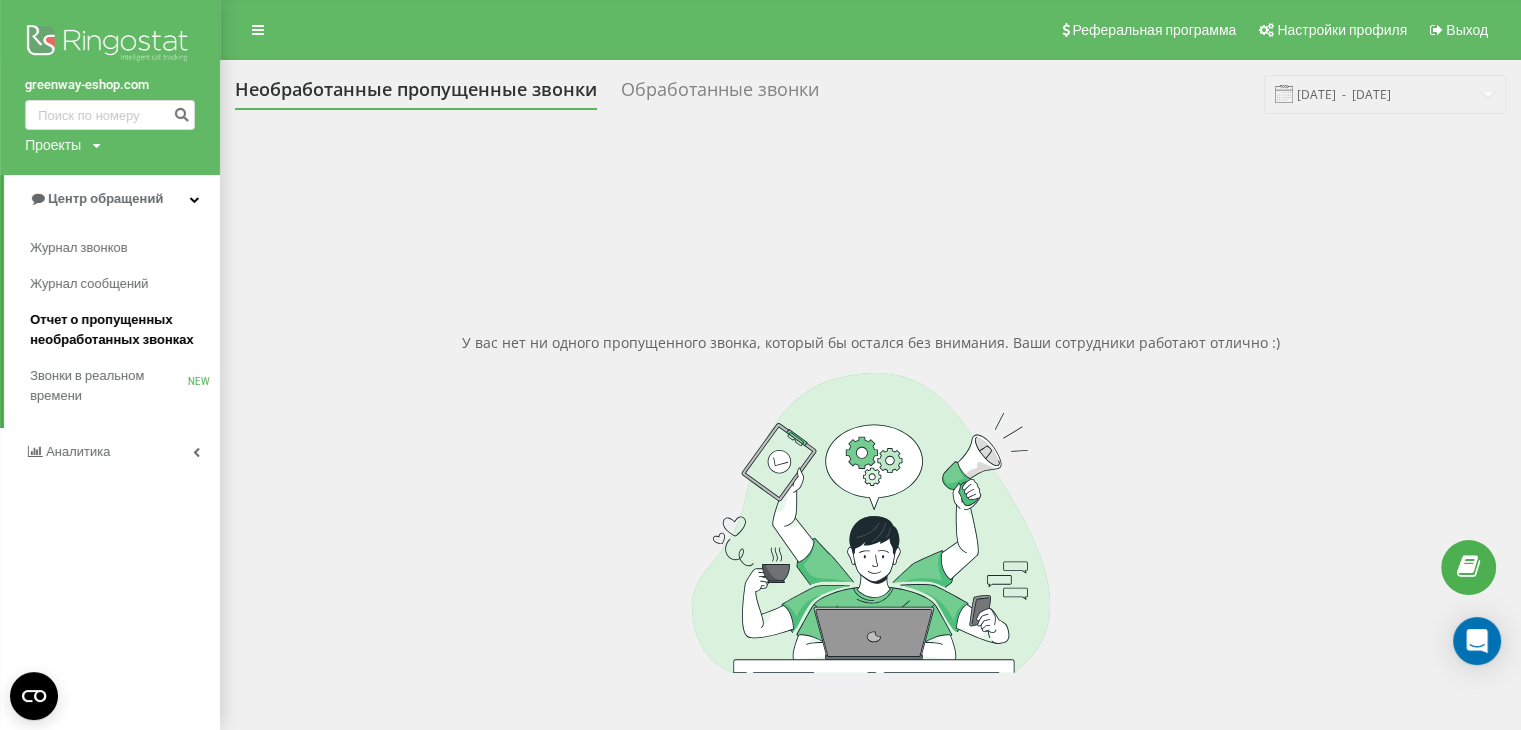 click on "Отчет о пропущенных необработанных звонках" at bounding box center [120, 330] 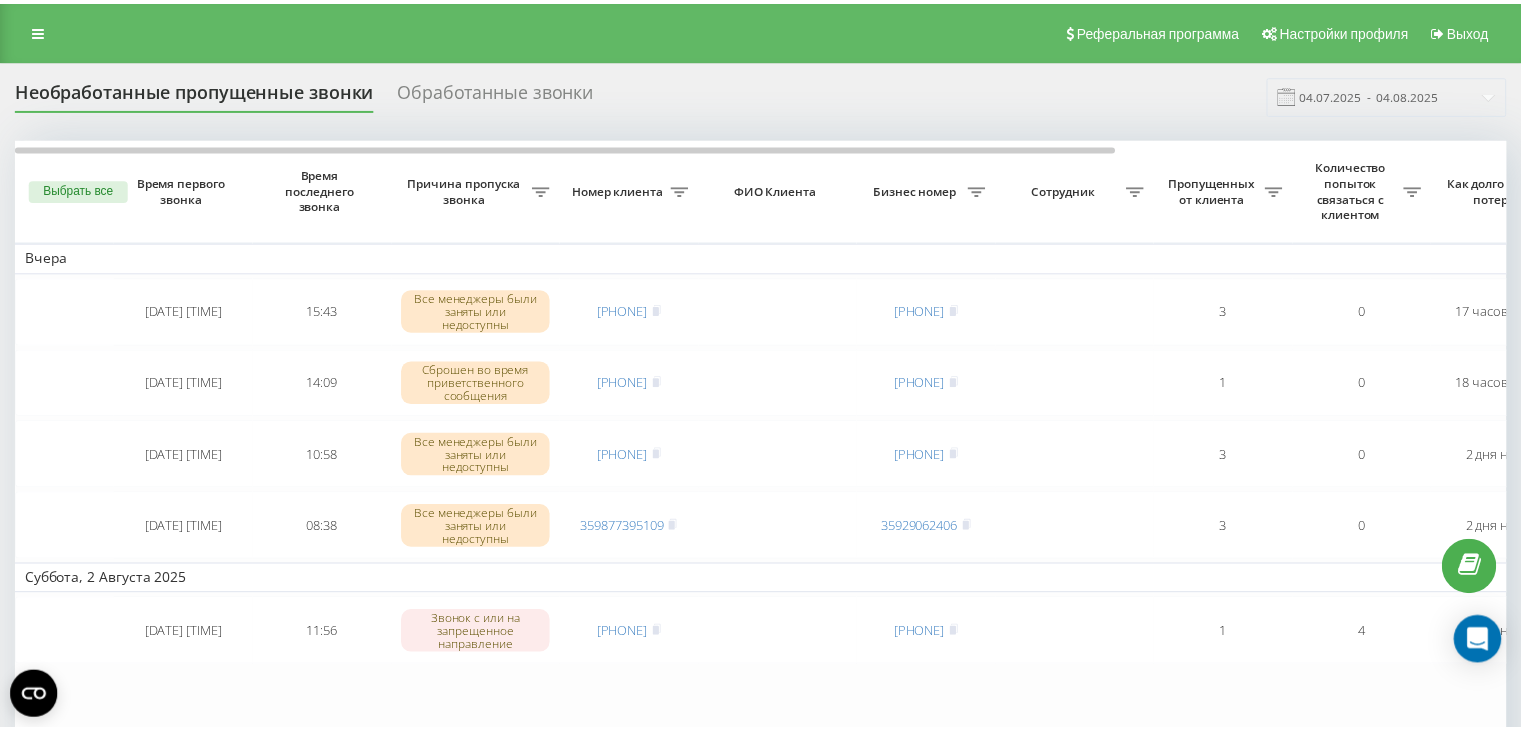 scroll, scrollTop: 0, scrollLeft: 0, axis: both 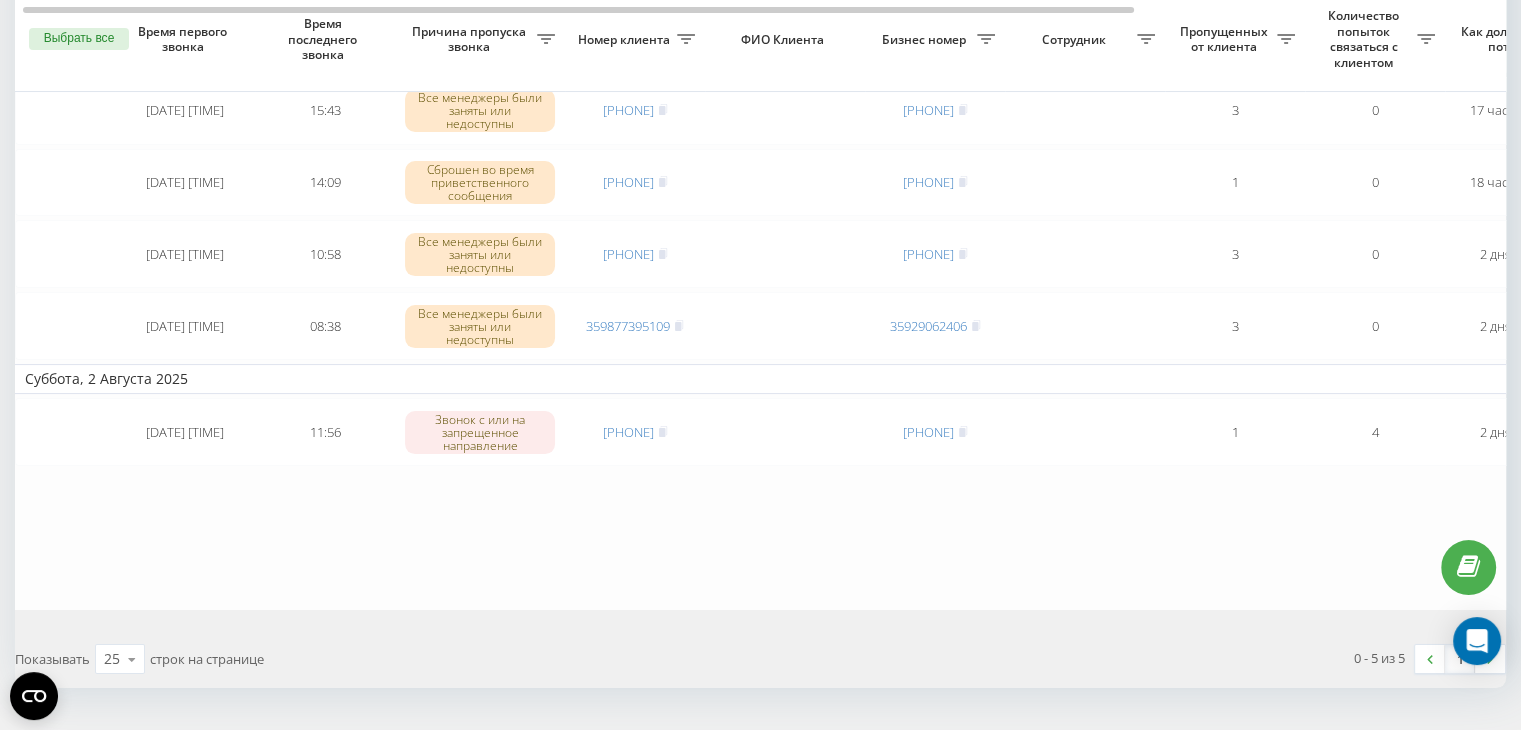 click on "Вчера [DATE] [TIME] [TIME] Все менеджеры были заняты или недоступны [PHONE] [PHONE] 3 0 [TIME] назад Менеджеры по продажам Обработать Не удалось связаться Связался с клиентом с помощью другого канала Клиент перезвонил сам с другого номера Другой вариант [DATE] [TIME] [TIME] Сброшен во время приветственного сообщения [PHONE] [PHONE] 1 0 [TIME] назад Менеджеры по продажам Обработать Не удалось связаться Связался с клиентом с помощью другого канала Клиент перезвонил сам с другого номера Другой вариант [DATE] [TIME] [TIME] Все менеджеры были заняты или недоступны [PHONE] [PHONE] 3" at bounding box center [1015, 274] 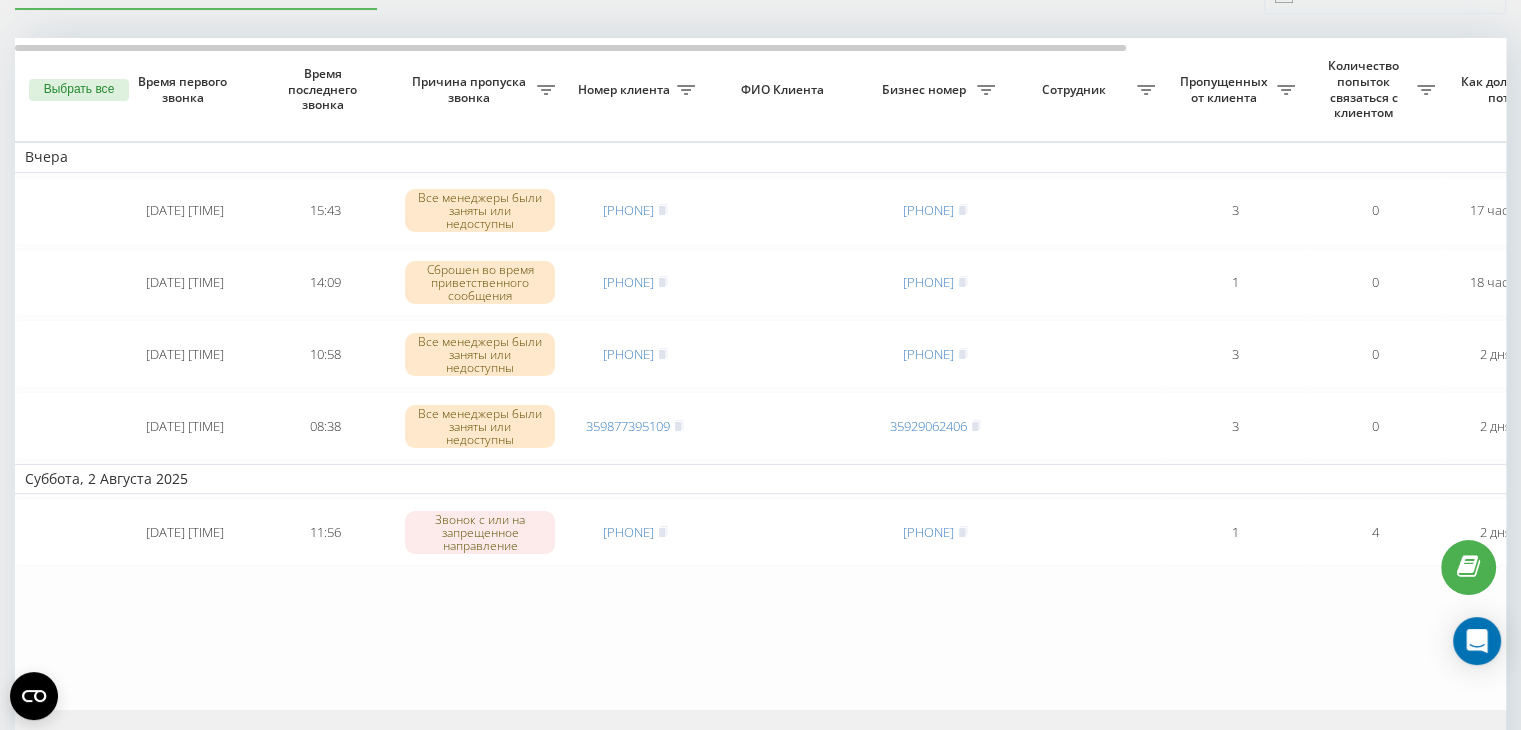 scroll, scrollTop: 0, scrollLeft: 0, axis: both 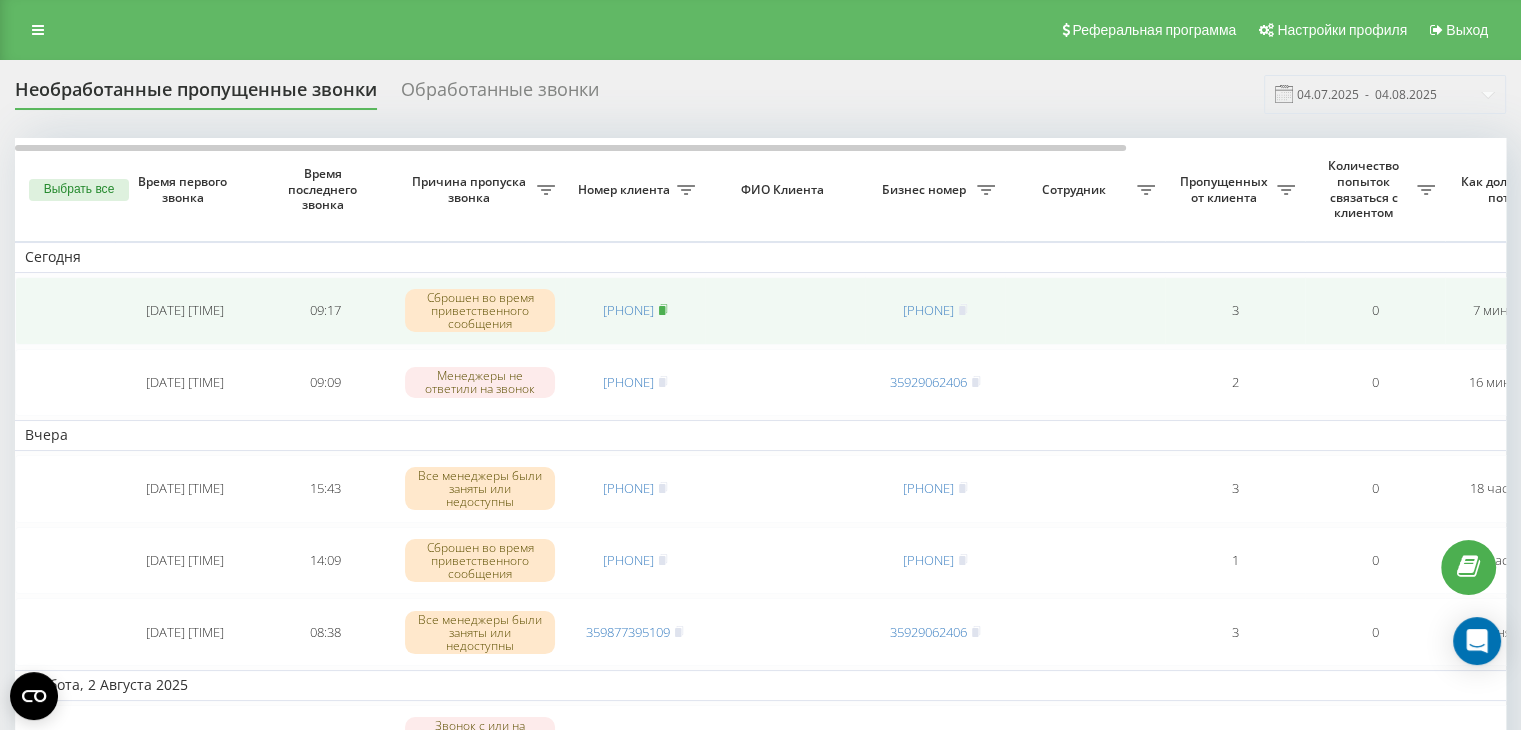click 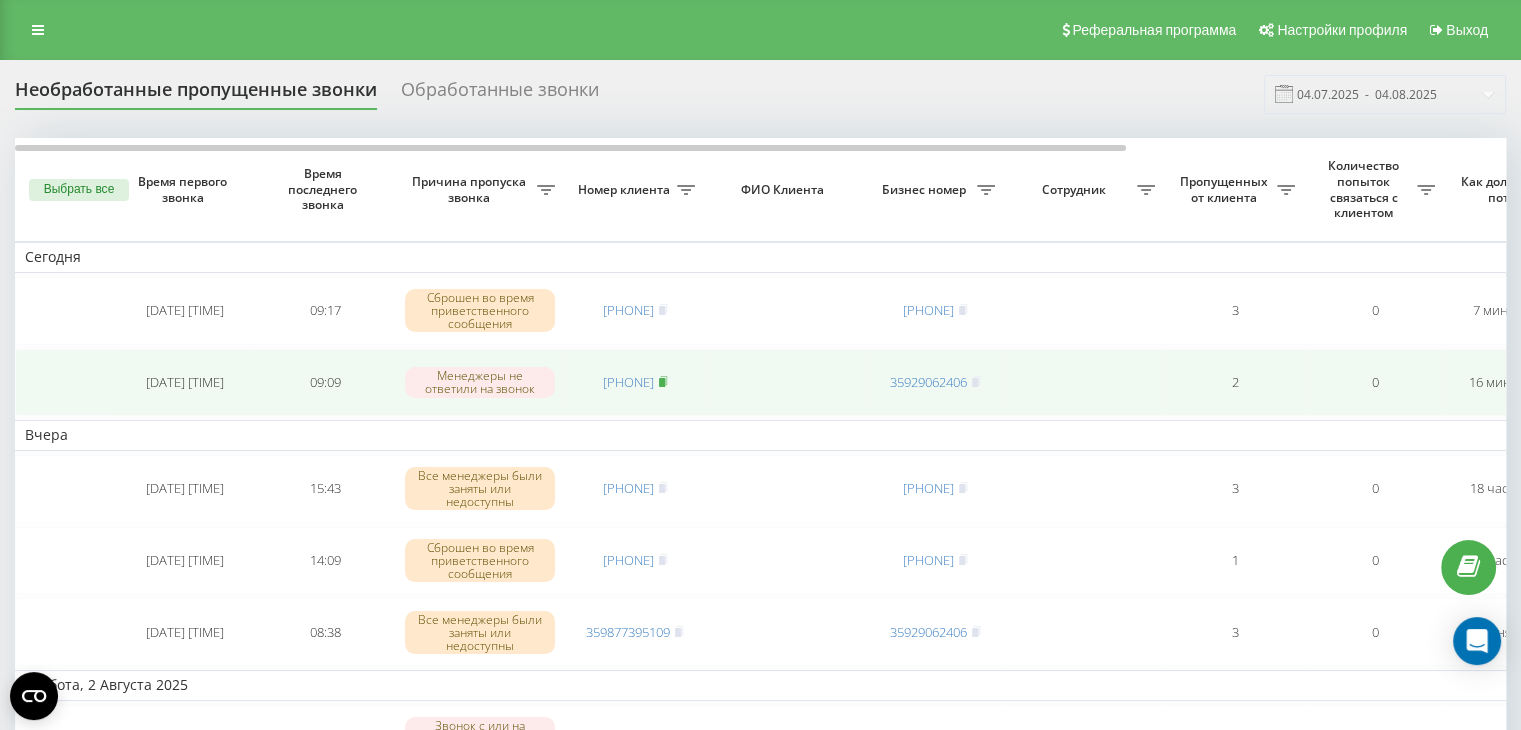 click 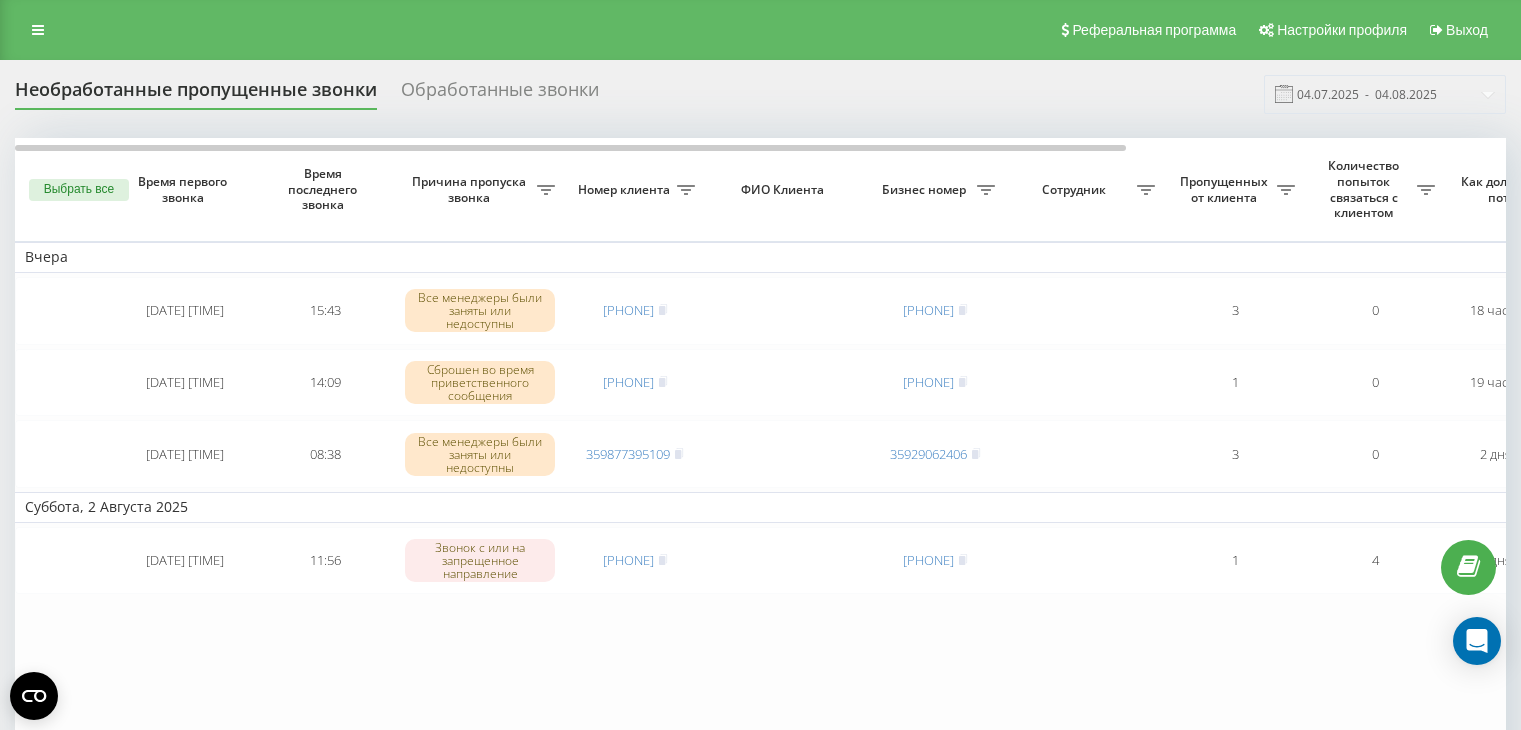 scroll, scrollTop: 0, scrollLeft: 0, axis: both 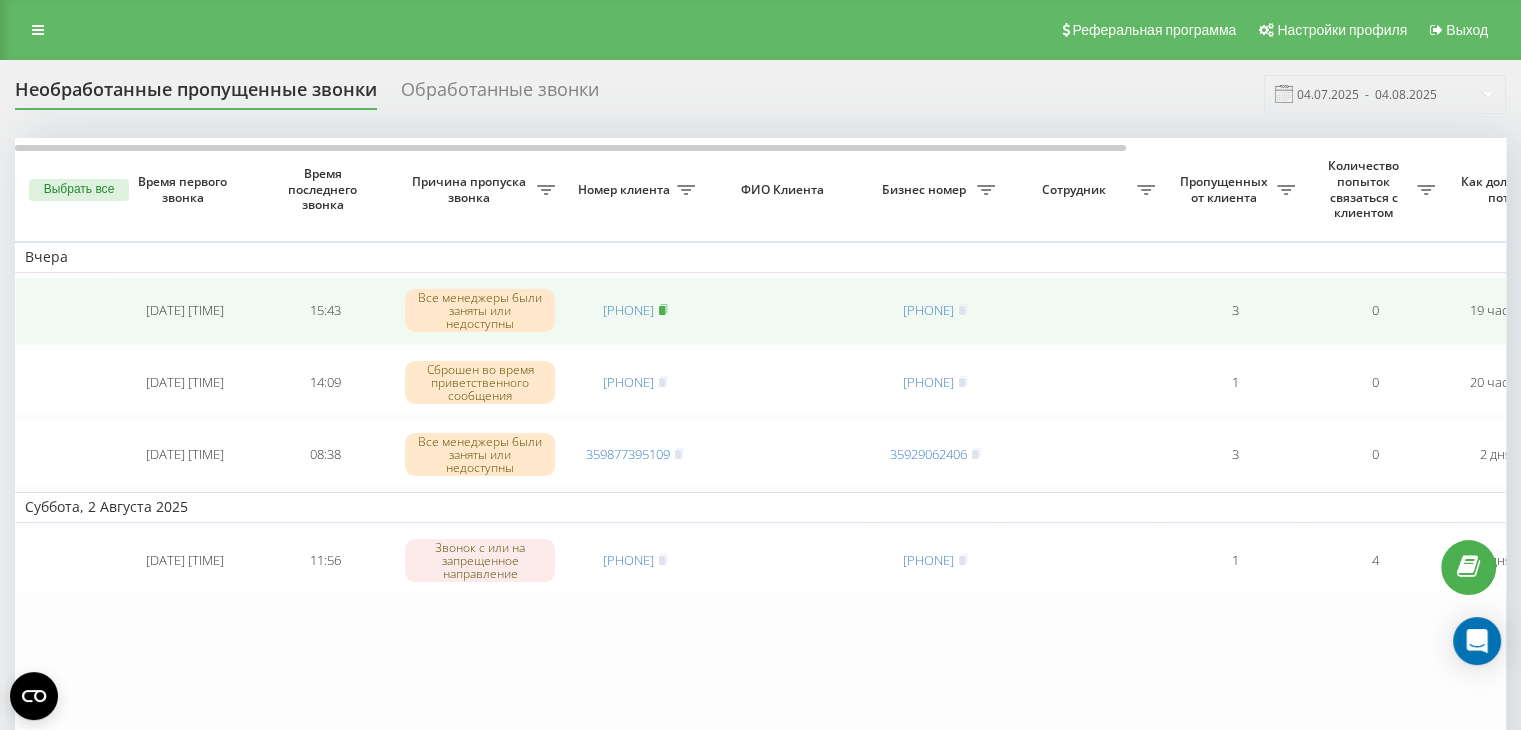 click 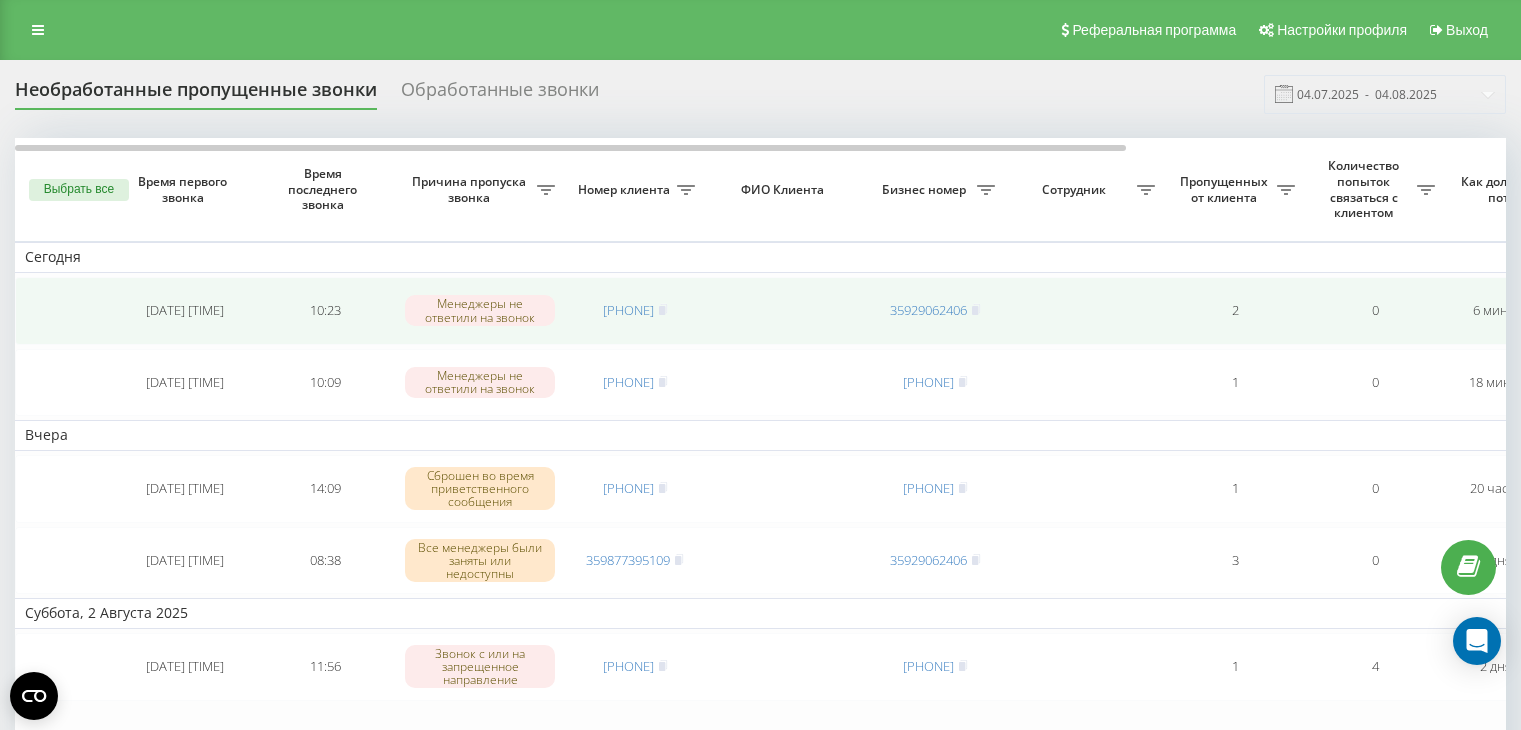 scroll, scrollTop: 0, scrollLeft: 0, axis: both 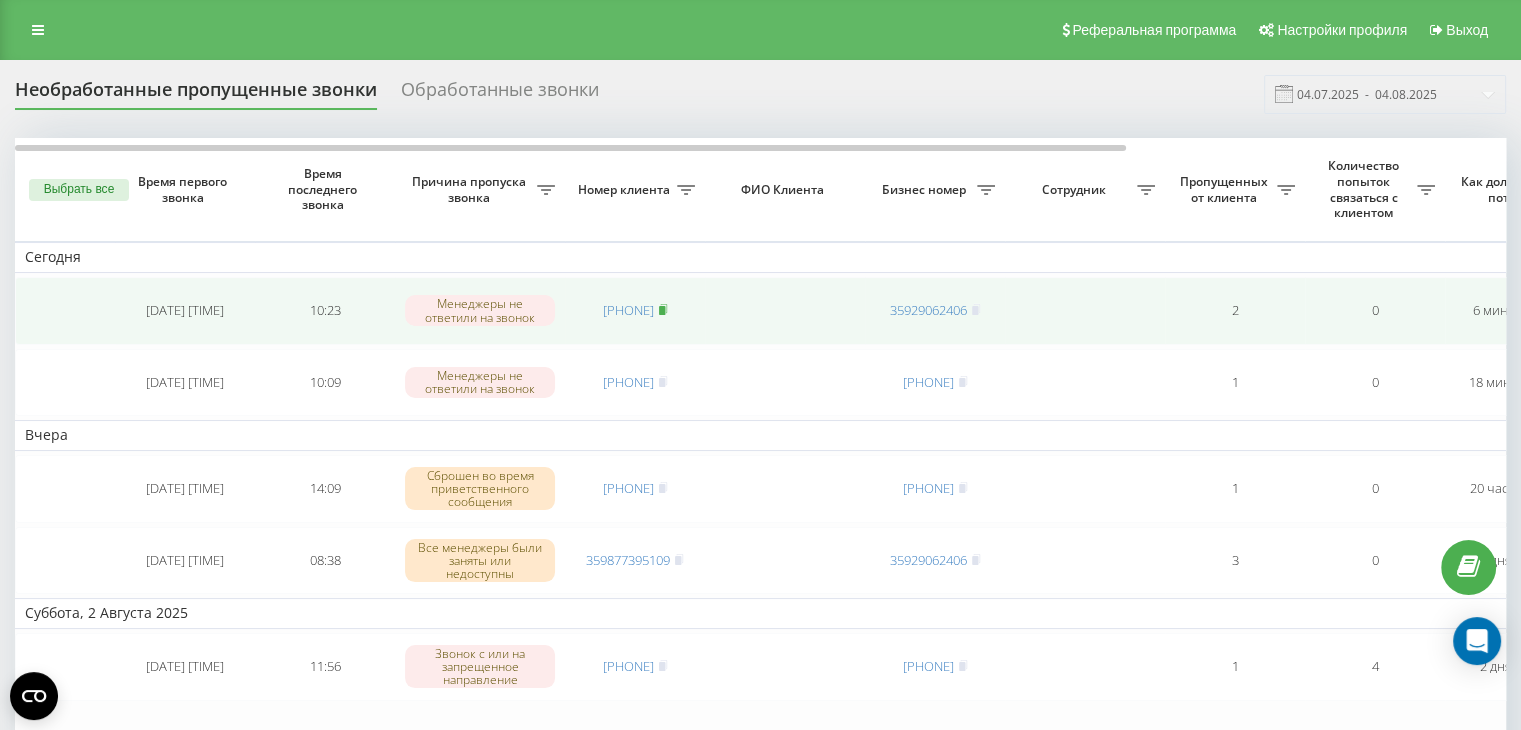 click 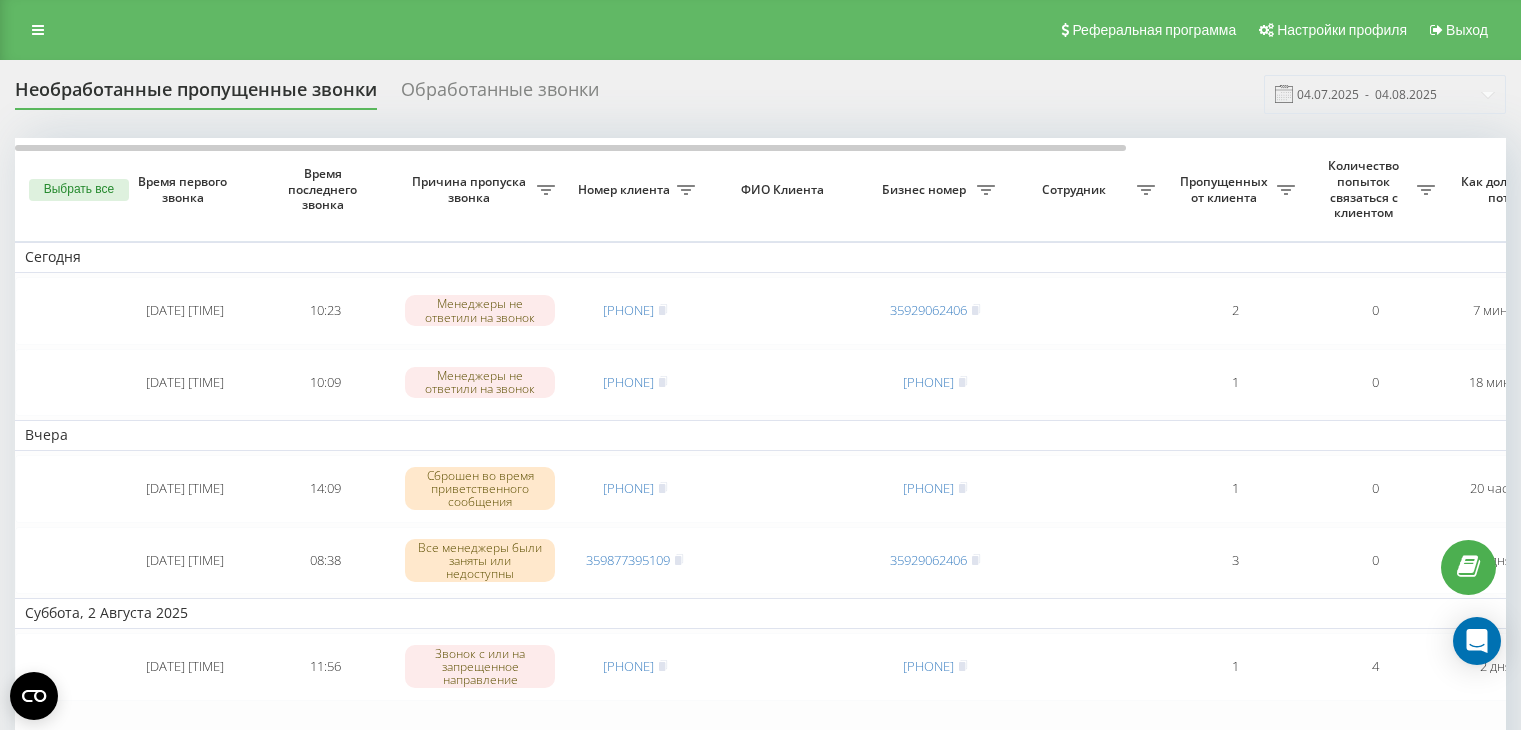scroll, scrollTop: 0, scrollLeft: 0, axis: both 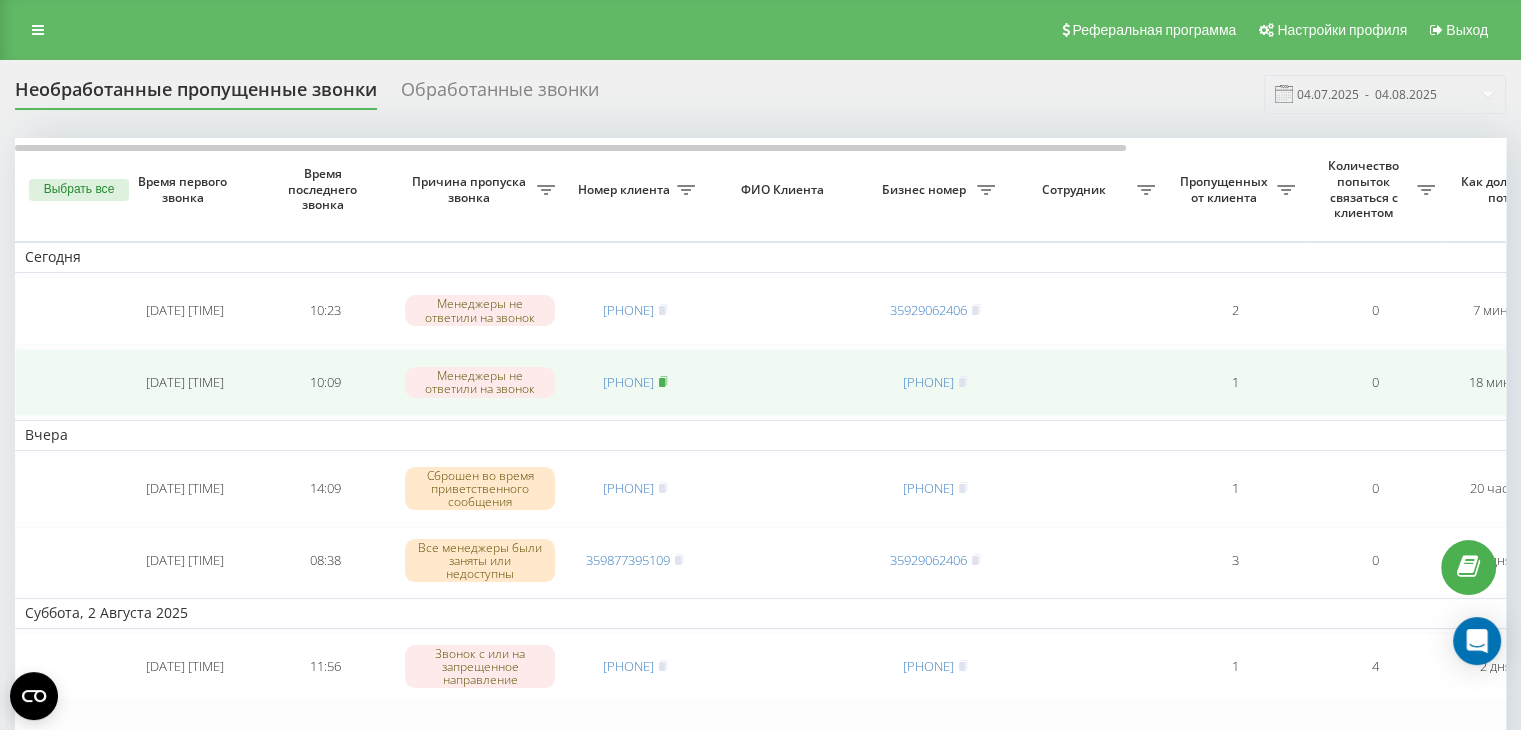click 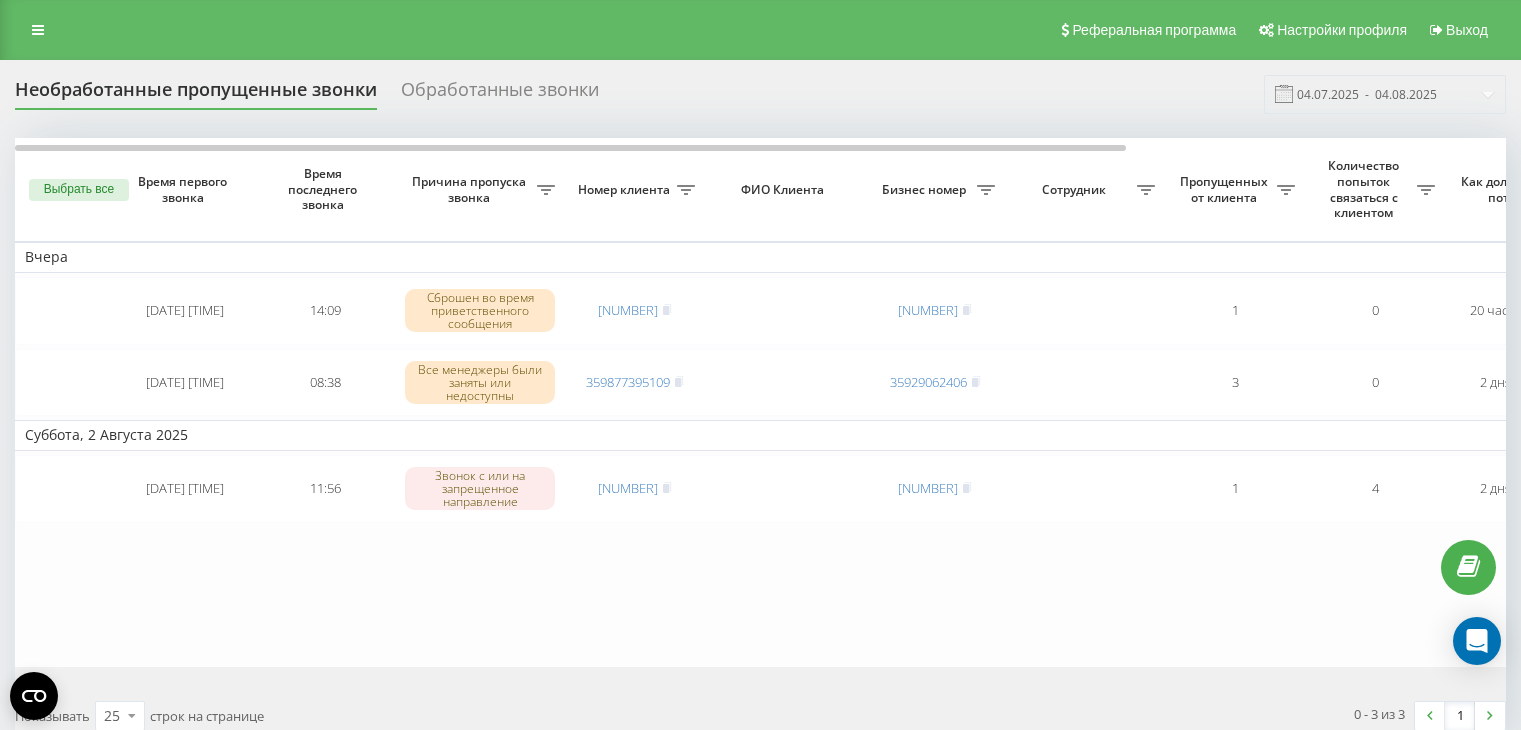 scroll, scrollTop: 0, scrollLeft: 0, axis: both 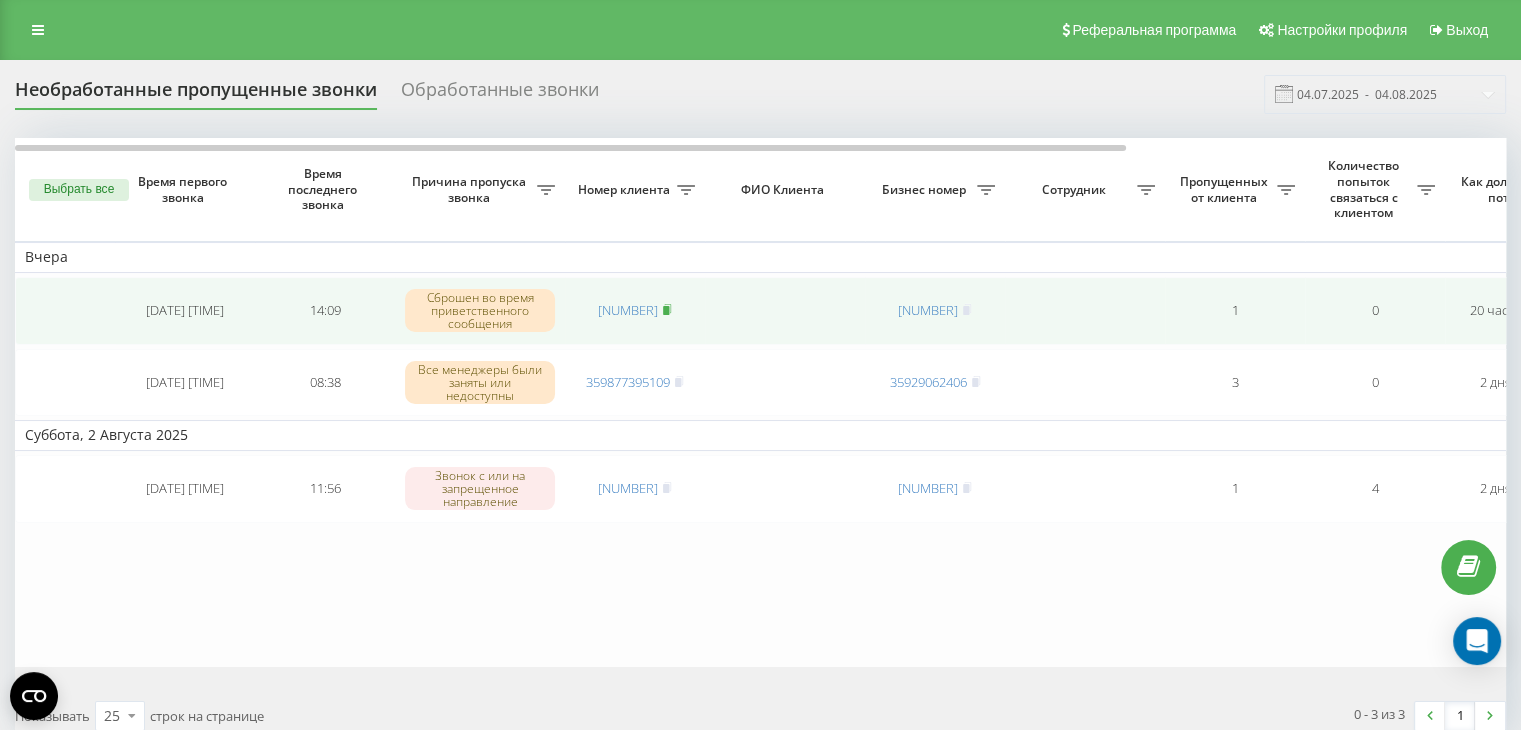 click 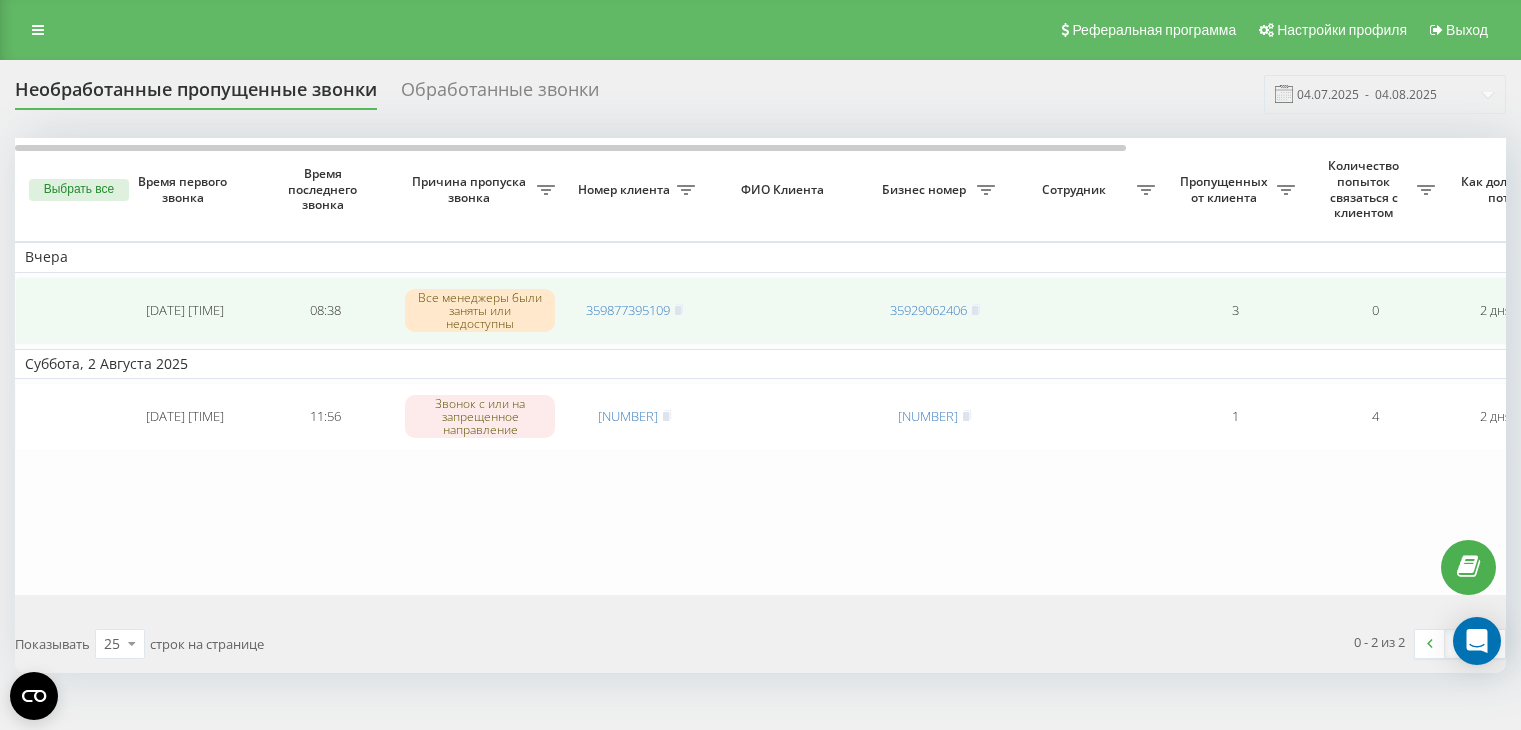scroll, scrollTop: 0, scrollLeft: 0, axis: both 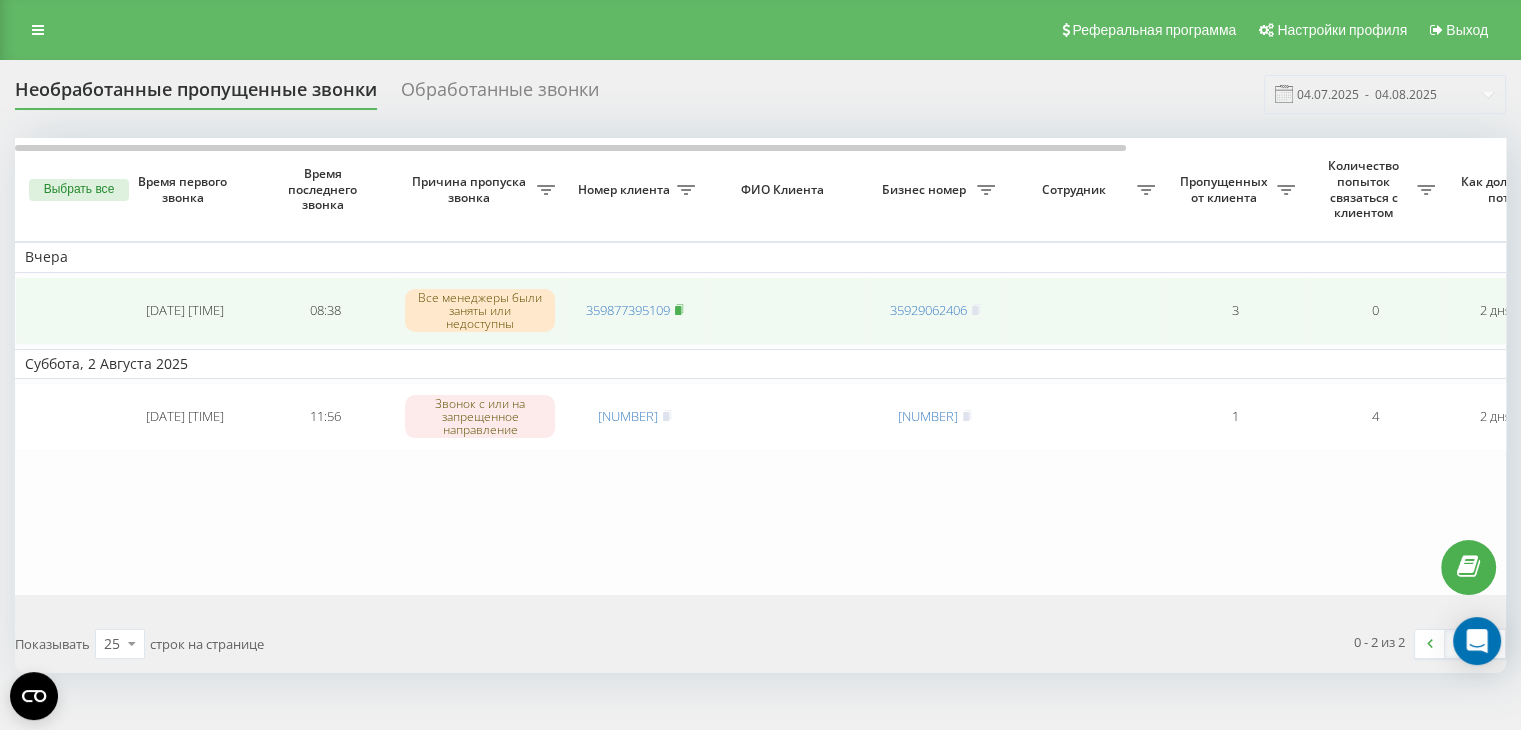 click 